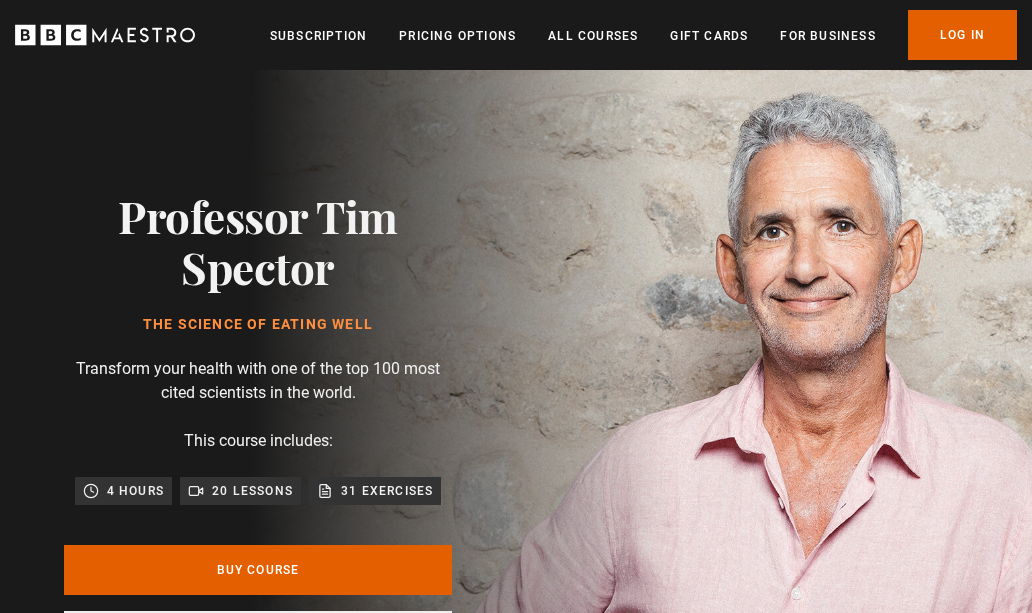 scroll, scrollTop: 0, scrollLeft: 0, axis: both 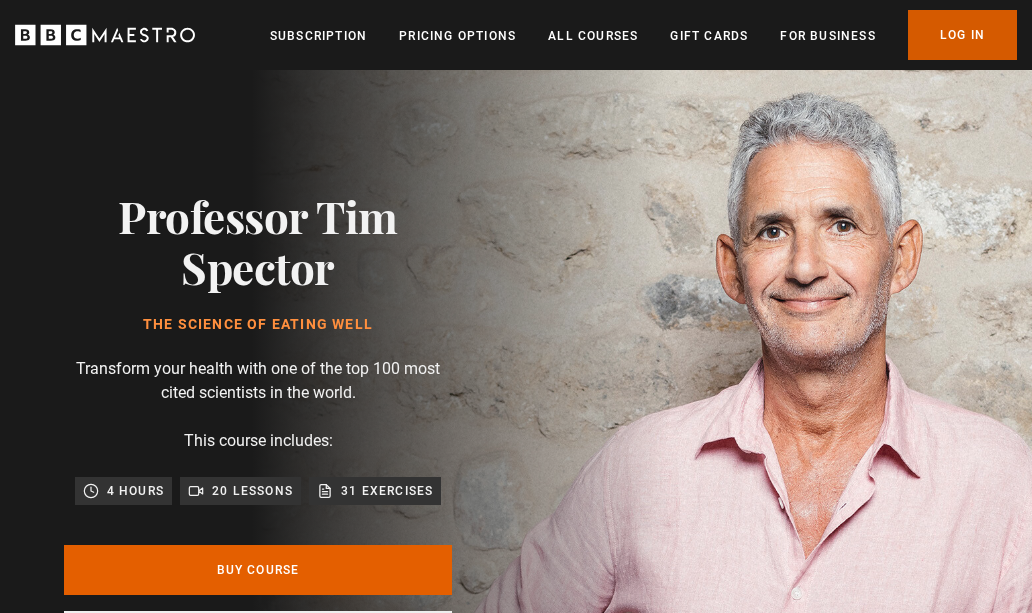 click on "Log In" at bounding box center [962, 35] 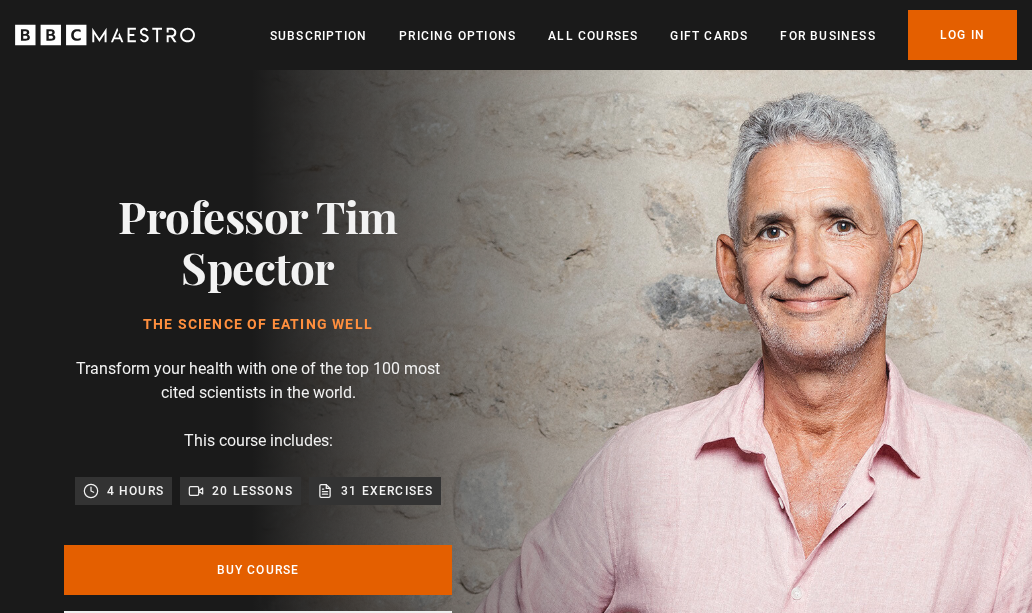 scroll, scrollTop: 0, scrollLeft: 0, axis: both 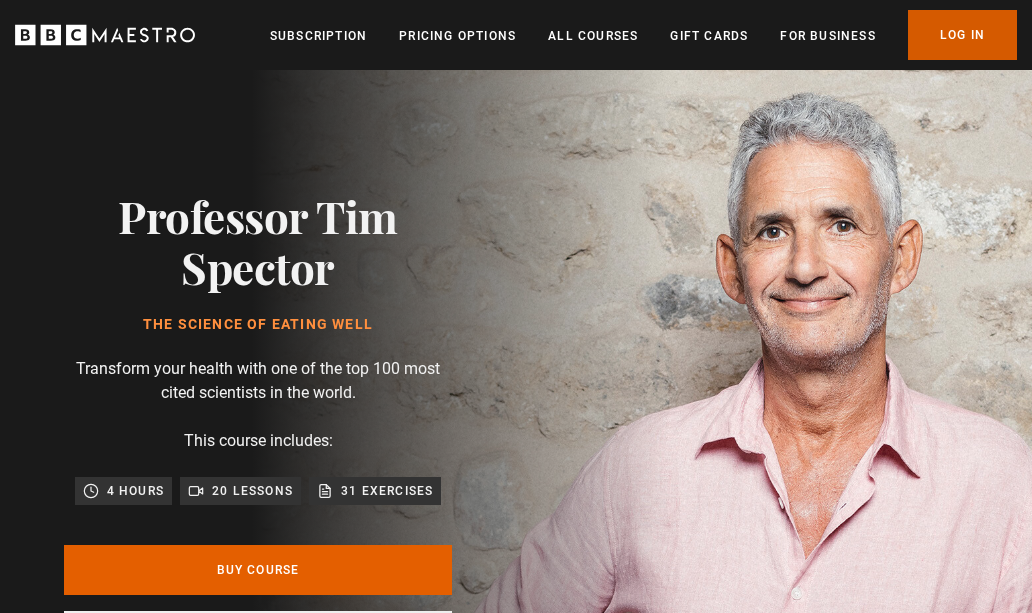 click on "Log In" at bounding box center [962, 35] 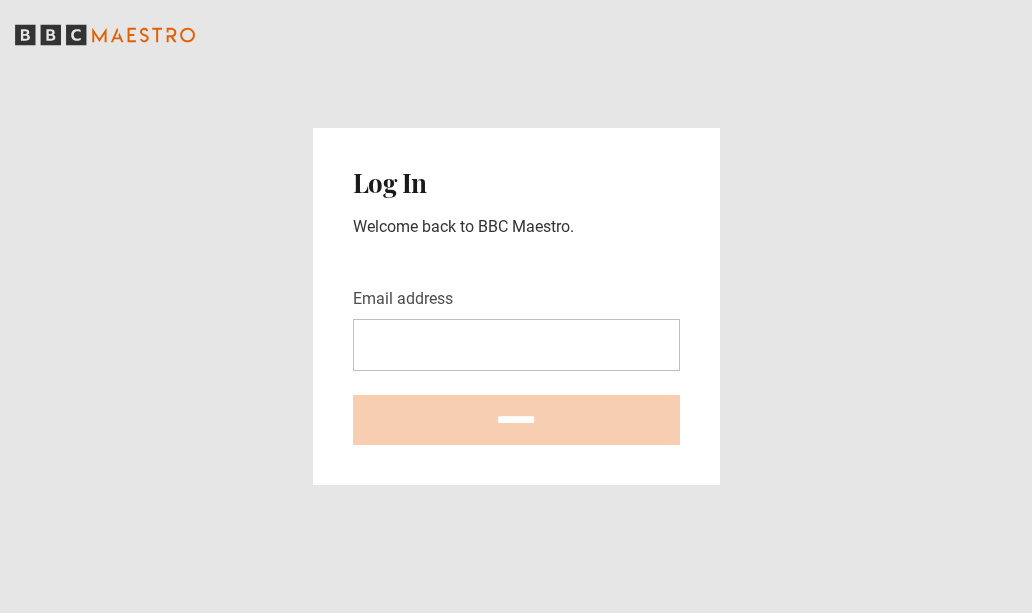 scroll, scrollTop: 0, scrollLeft: 0, axis: both 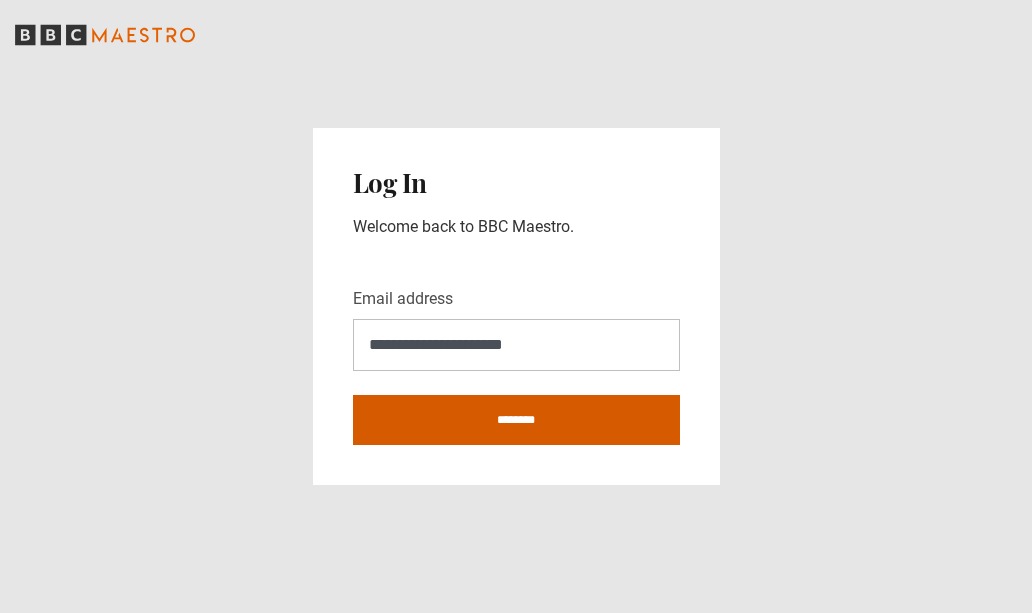 click on "********" at bounding box center [516, 420] 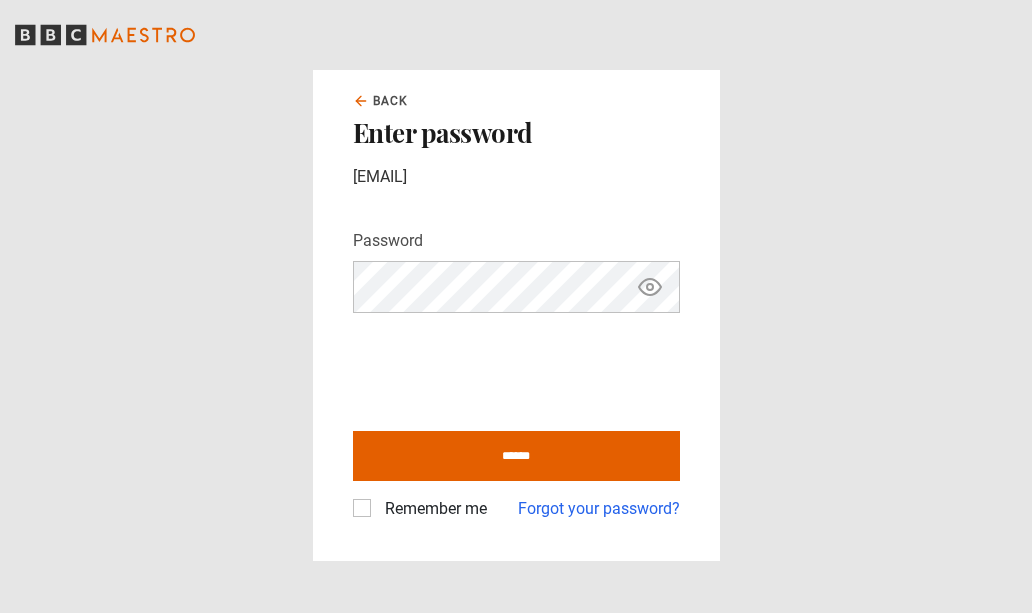 scroll, scrollTop: 0, scrollLeft: 0, axis: both 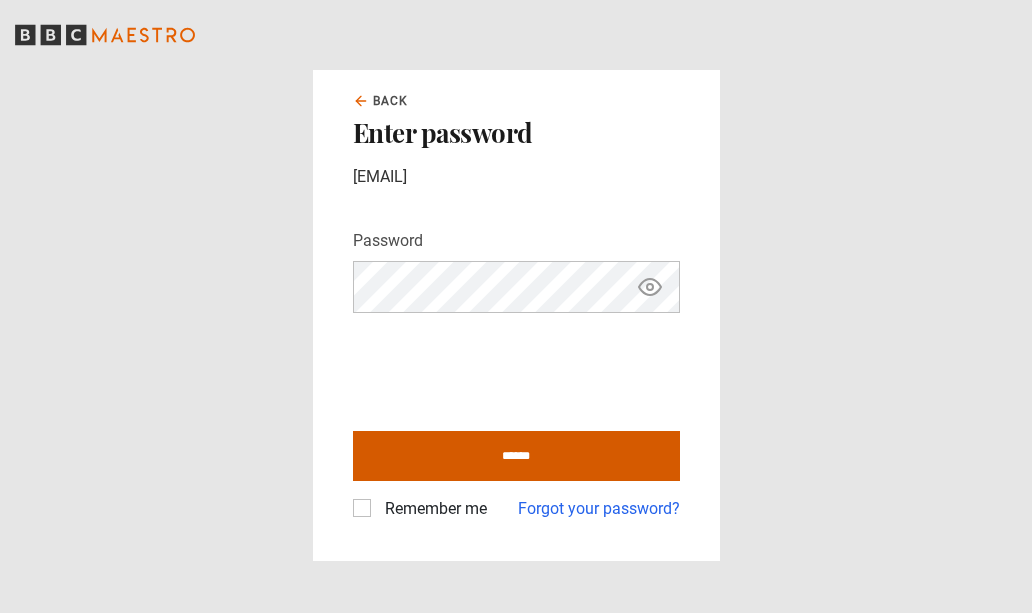 click on "******" at bounding box center [516, 456] 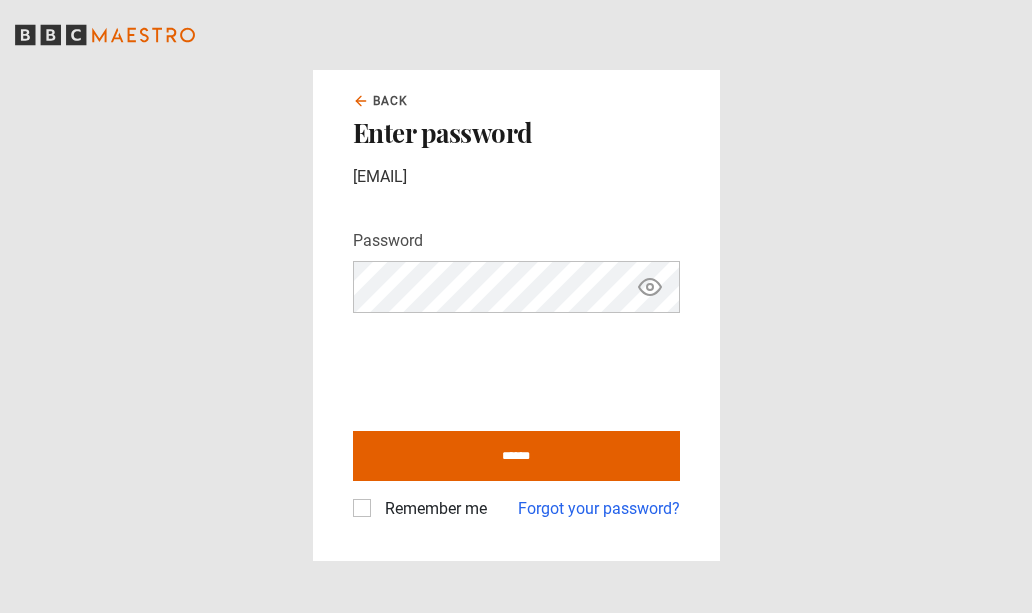 type on "**********" 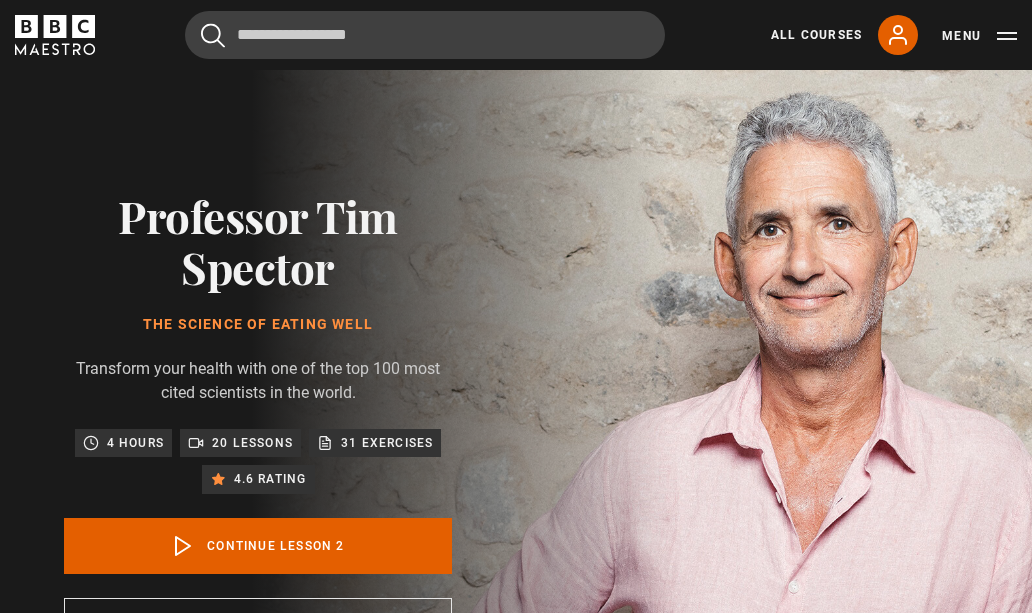 scroll, scrollTop: 775, scrollLeft: 0, axis: vertical 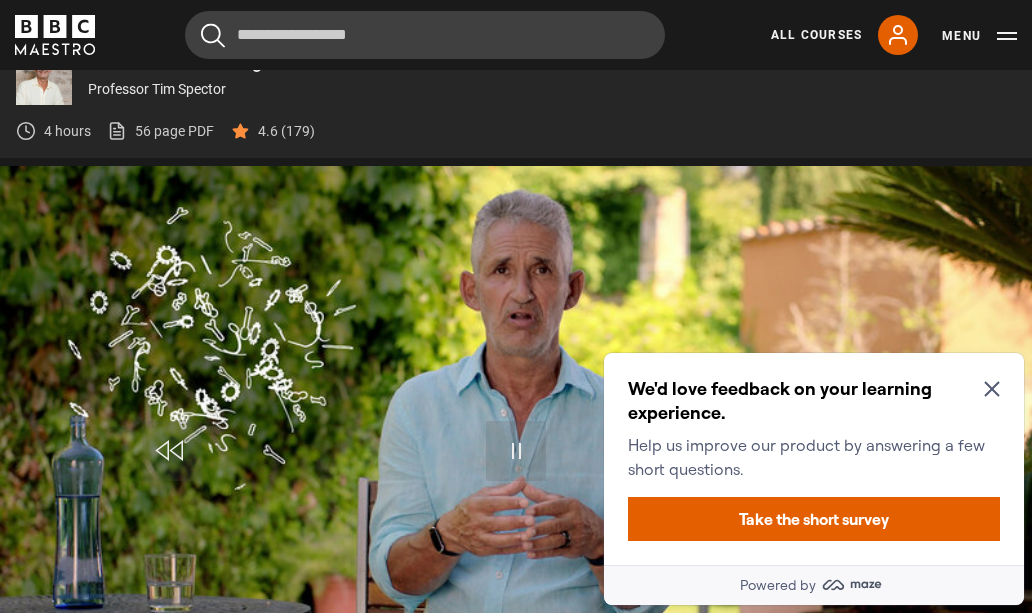 click 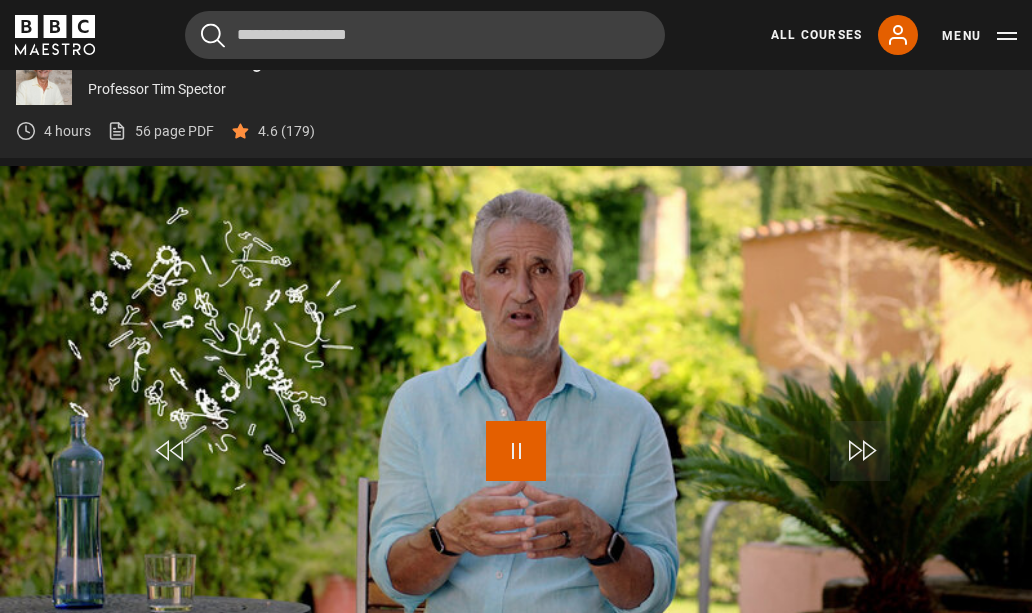 click at bounding box center [516, 451] 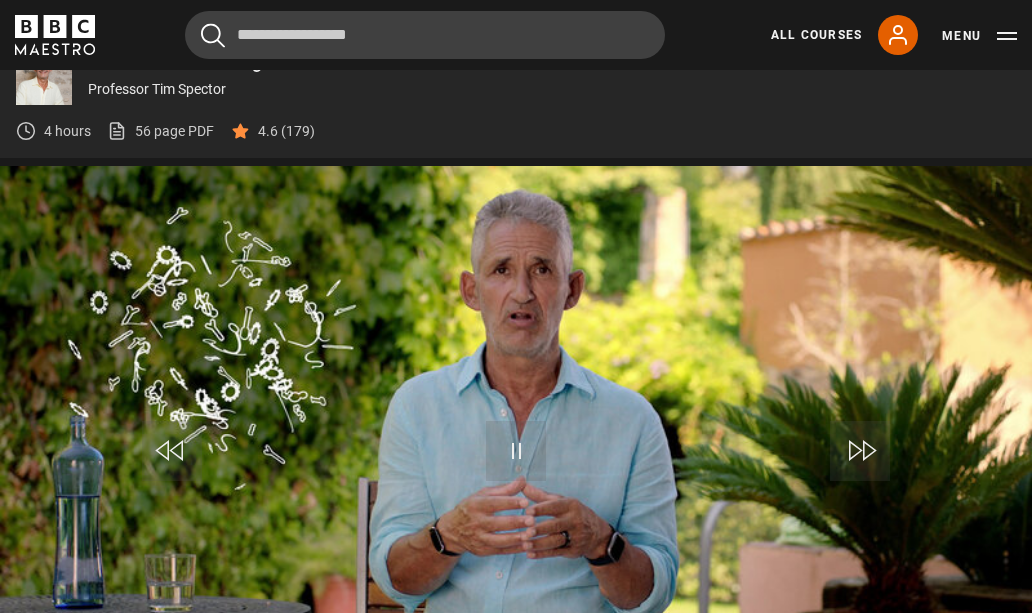 scroll, scrollTop: 908, scrollLeft: 0, axis: vertical 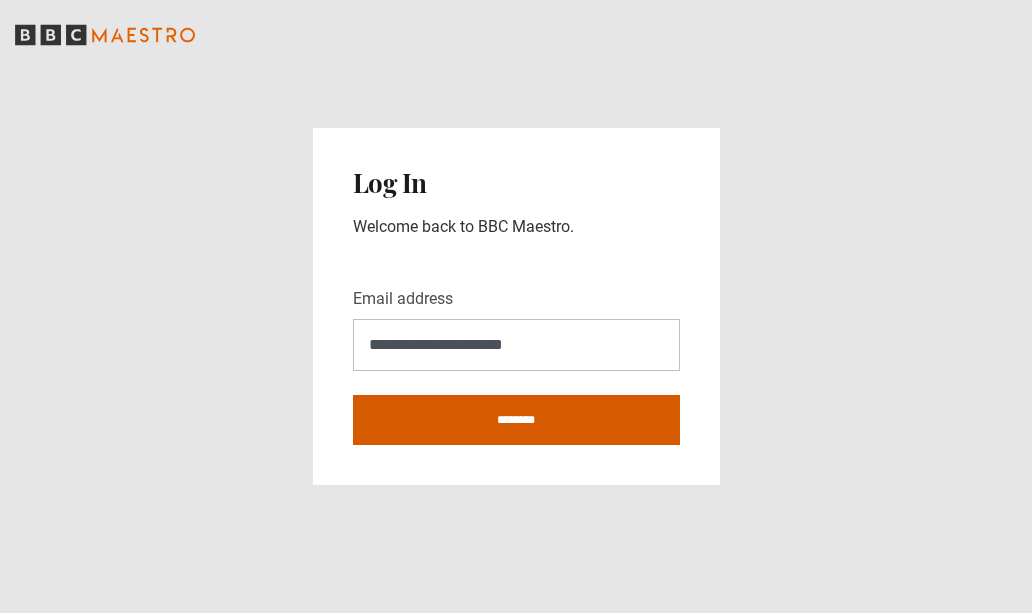 click on "********" at bounding box center [516, 420] 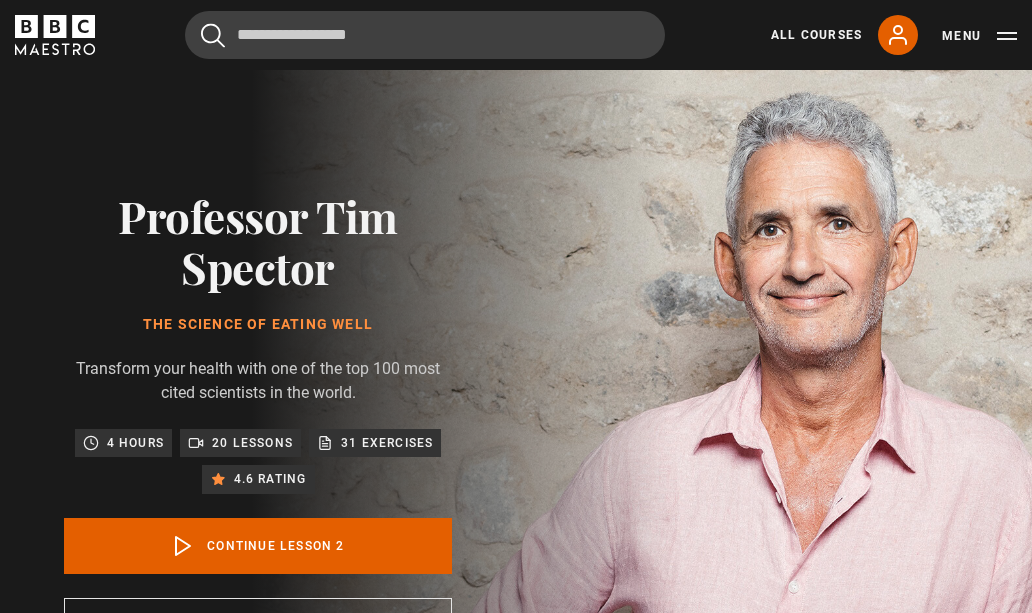 scroll, scrollTop: 0, scrollLeft: 0, axis: both 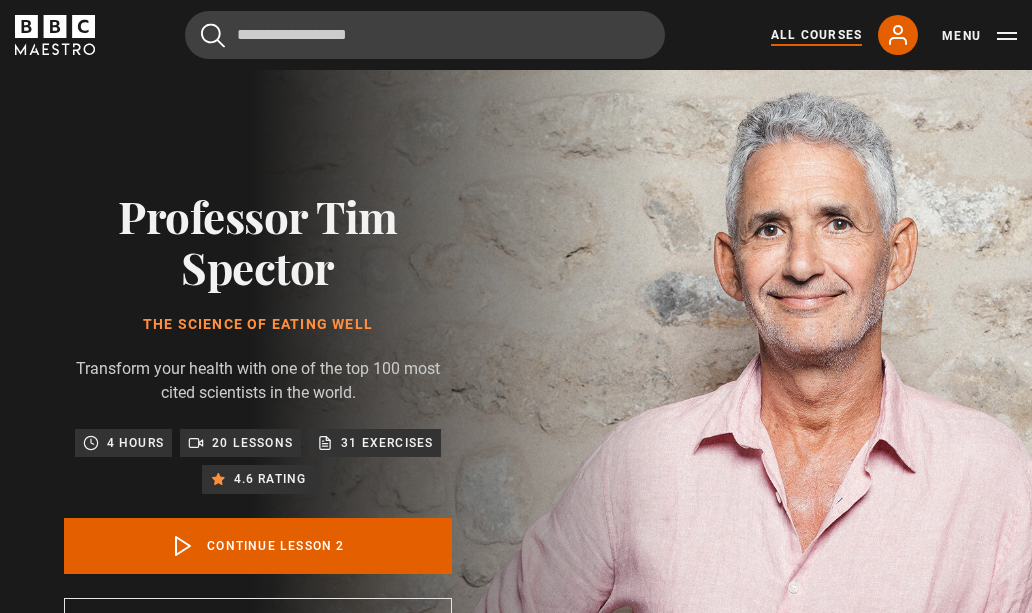 click on "All Courses" at bounding box center [816, 35] 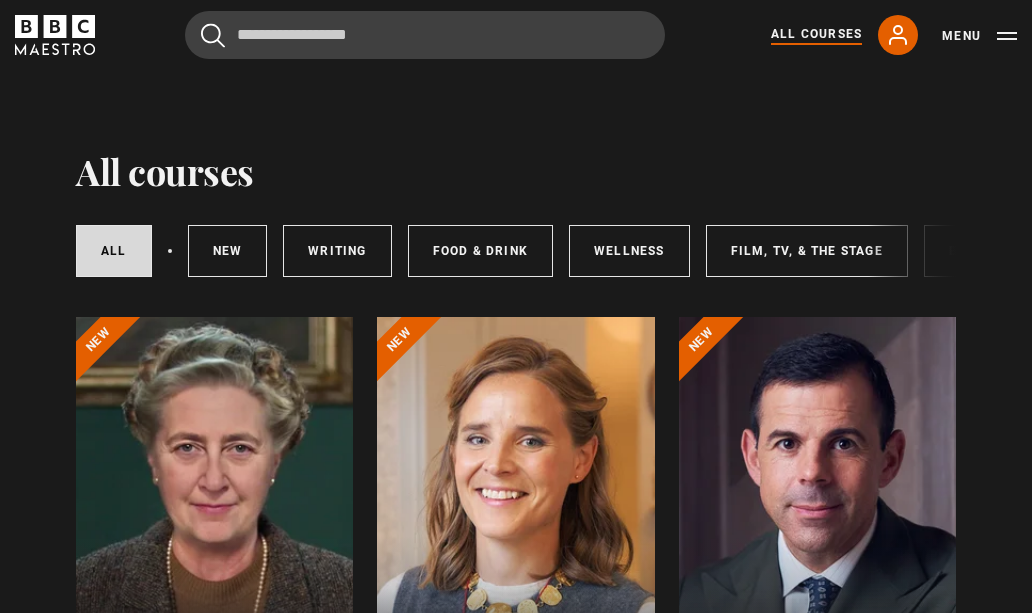 scroll, scrollTop: 0, scrollLeft: 0, axis: both 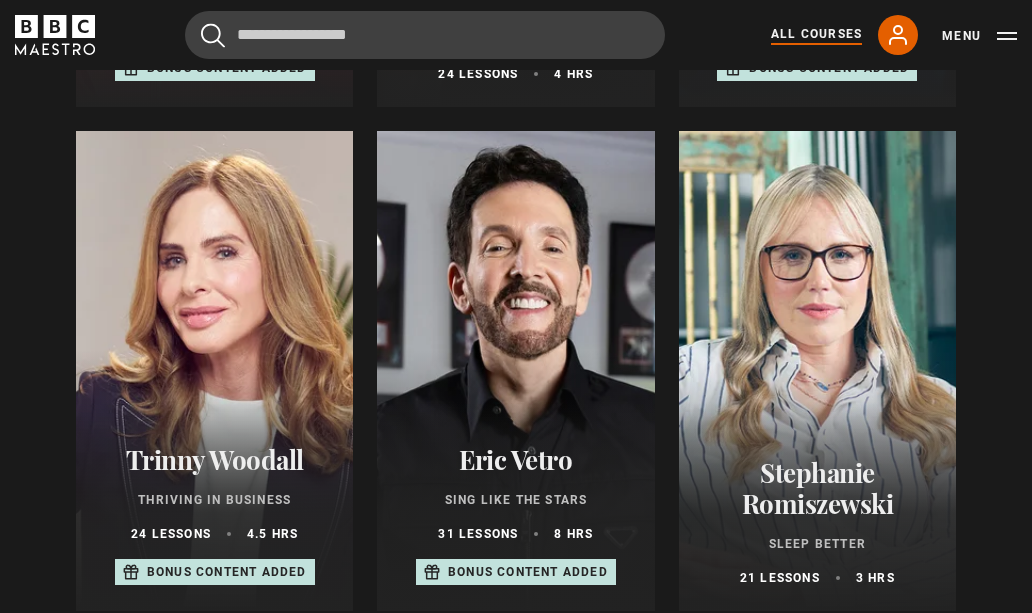 click on "Trinny Woodall" at bounding box center (214, 459) 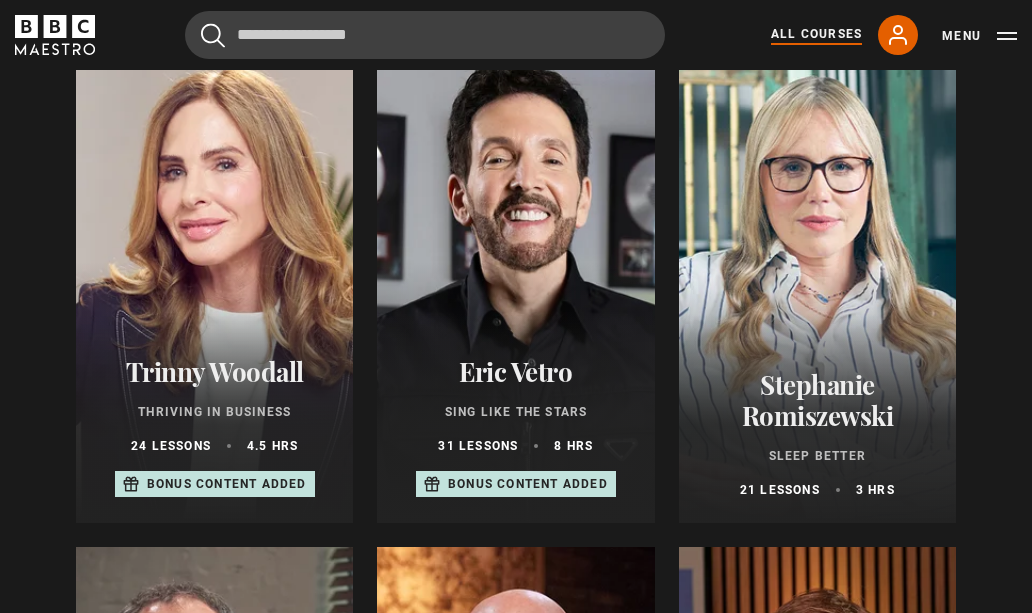 scroll, scrollTop: 1294, scrollLeft: 0, axis: vertical 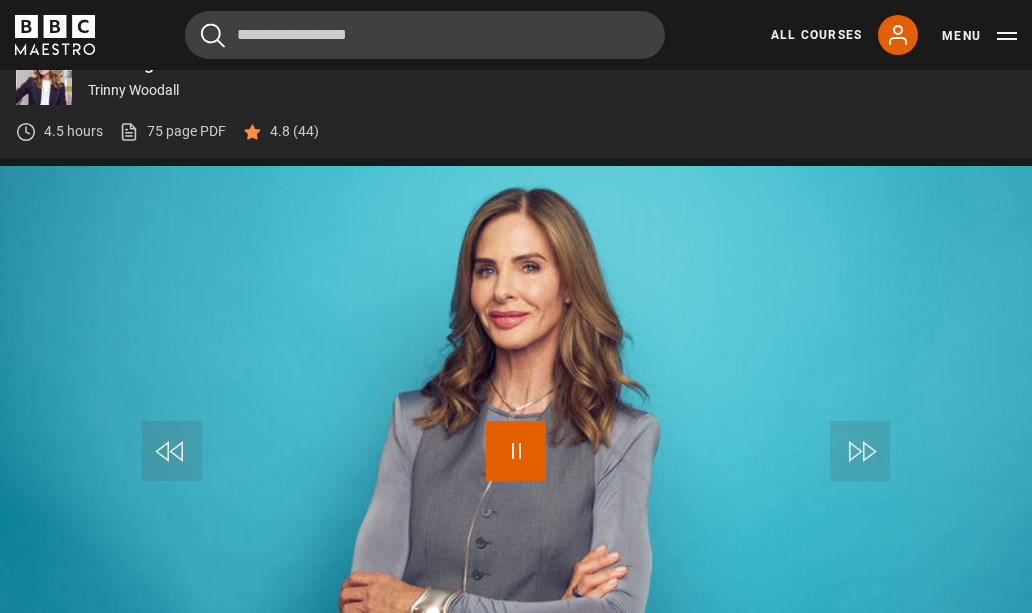 click at bounding box center (516, 451) 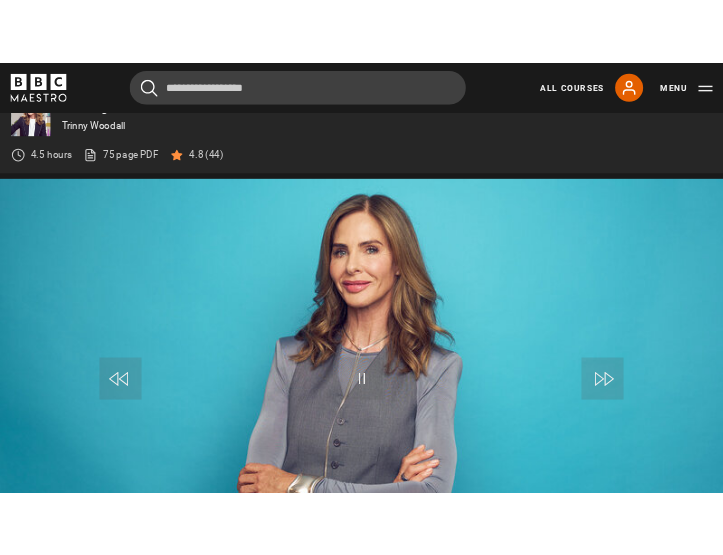 scroll, scrollTop: 1006, scrollLeft: 0, axis: vertical 